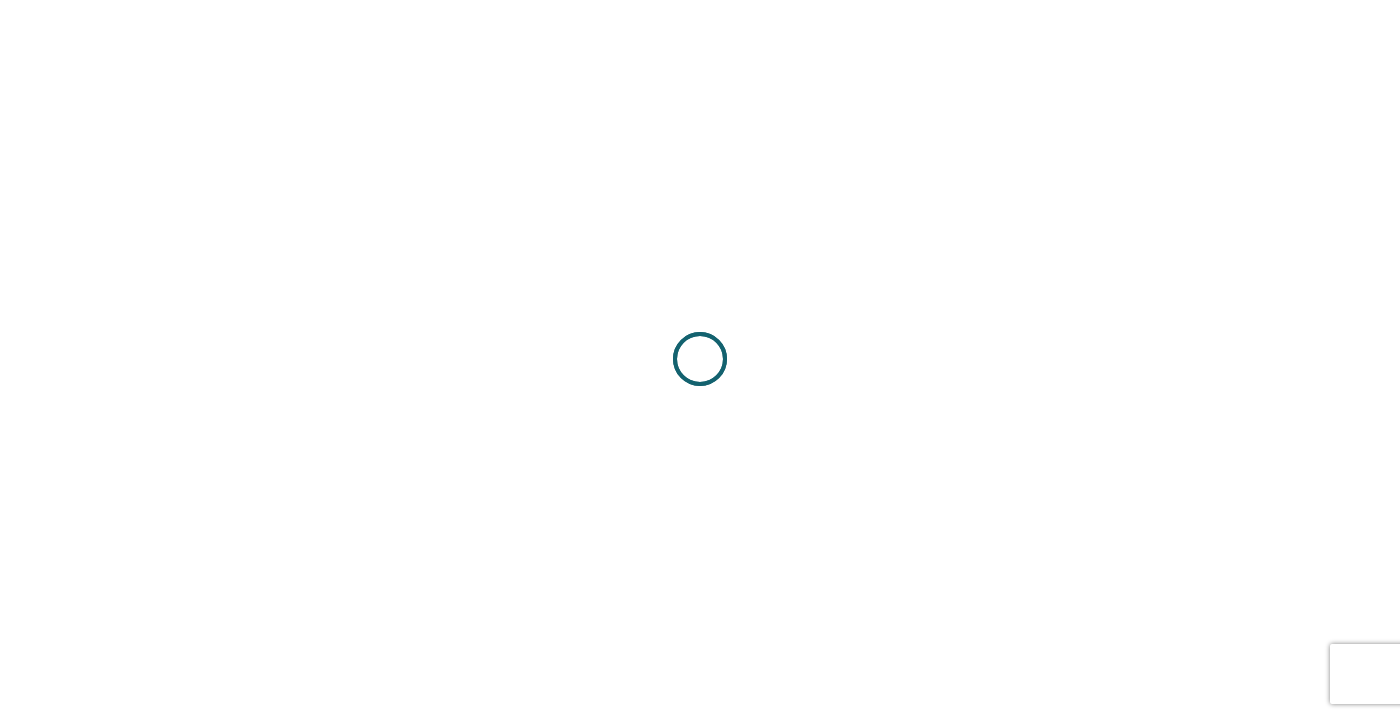 scroll, scrollTop: 0, scrollLeft: 0, axis: both 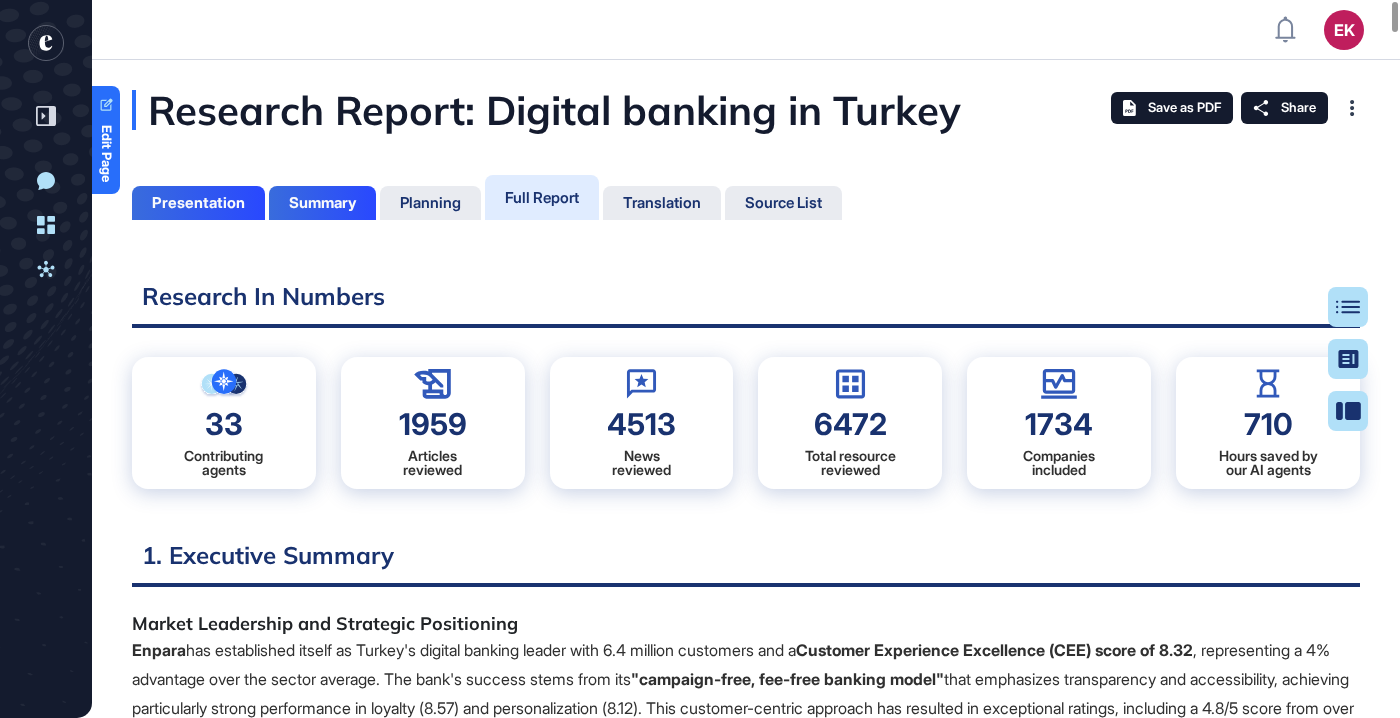 click on "710 Hours saved by
our AI agents" 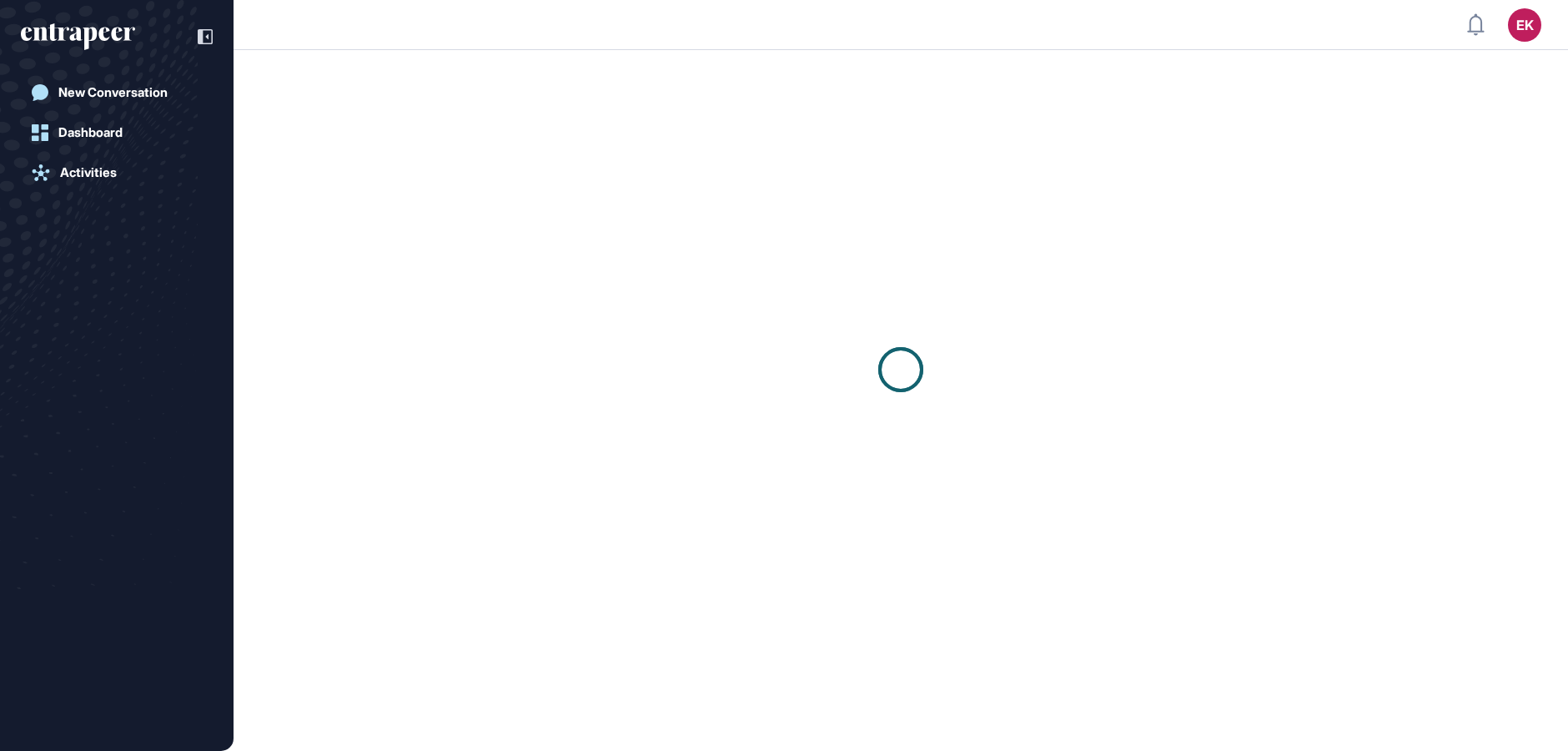 scroll, scrollTop: 0, scrollLeft: 0, axis: both 